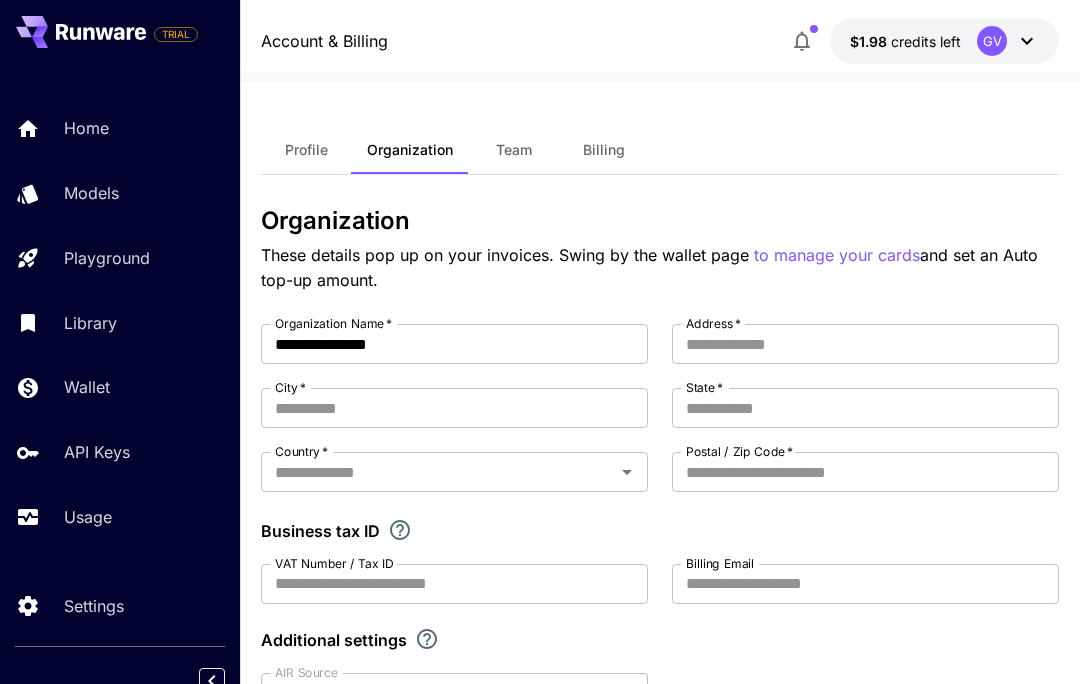 type on "**********" 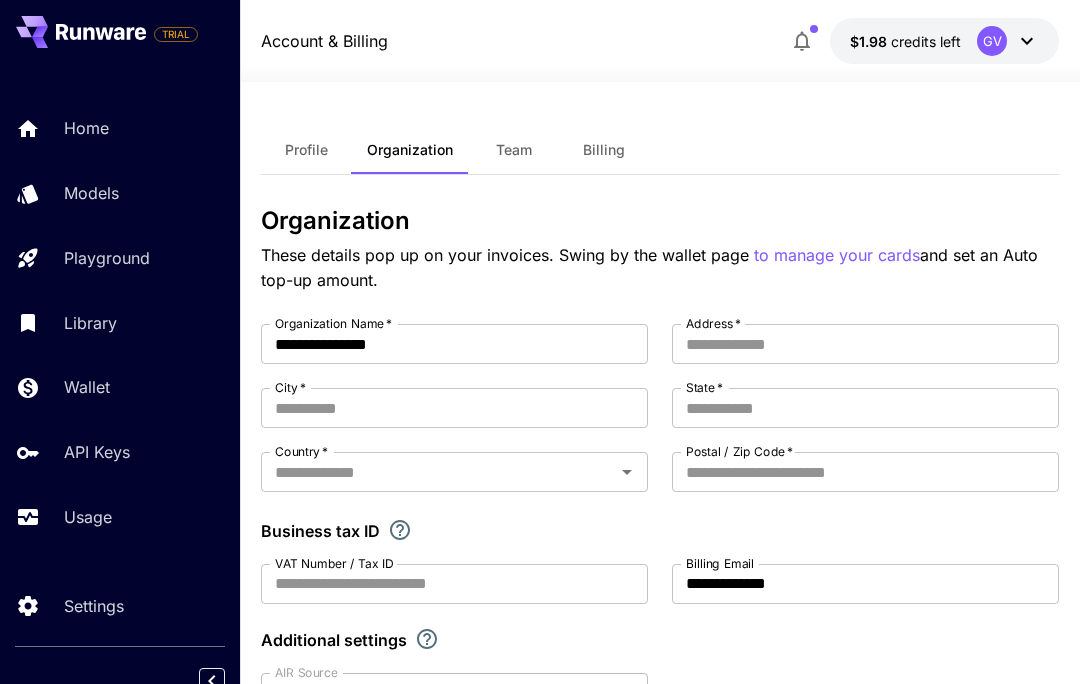 scroll, scrollTop: 0, scrollLeft: 0, axis: both 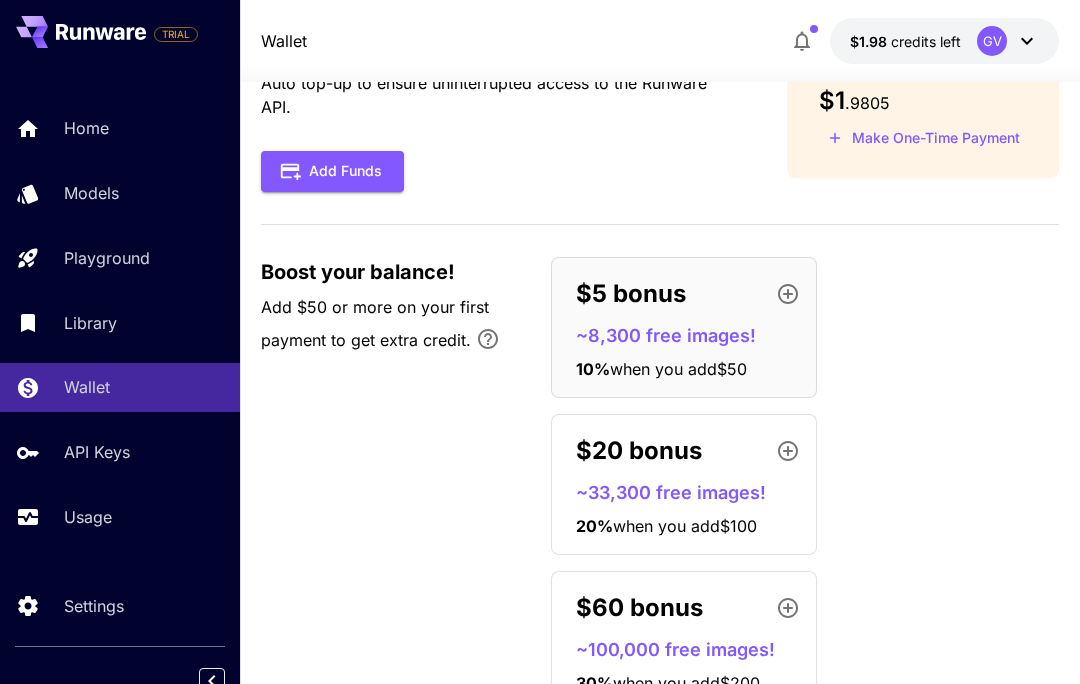 click on "Usage" at bounding box center (88, 517) 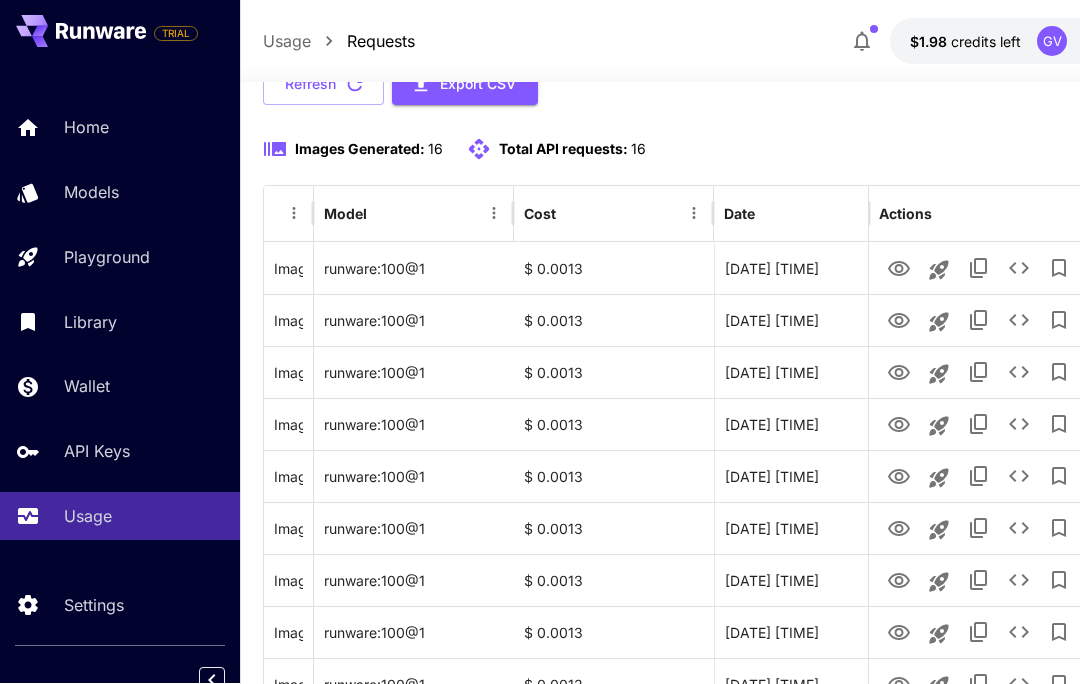 scroll, scrollTop: 207, scrollLeft: 0, axis: vertical 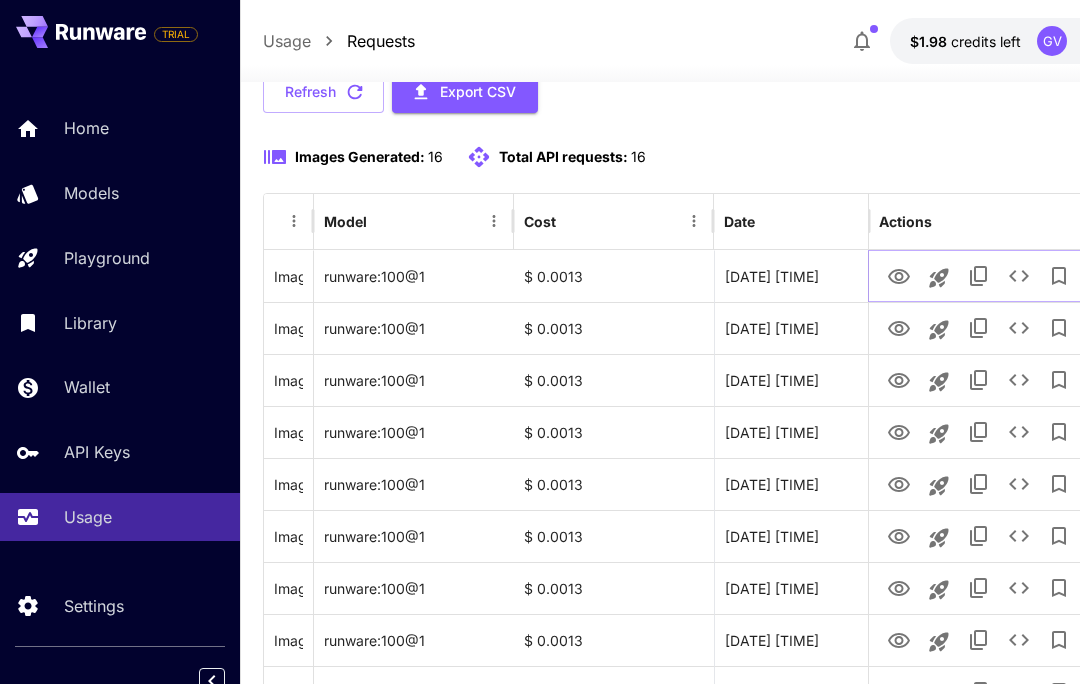 click 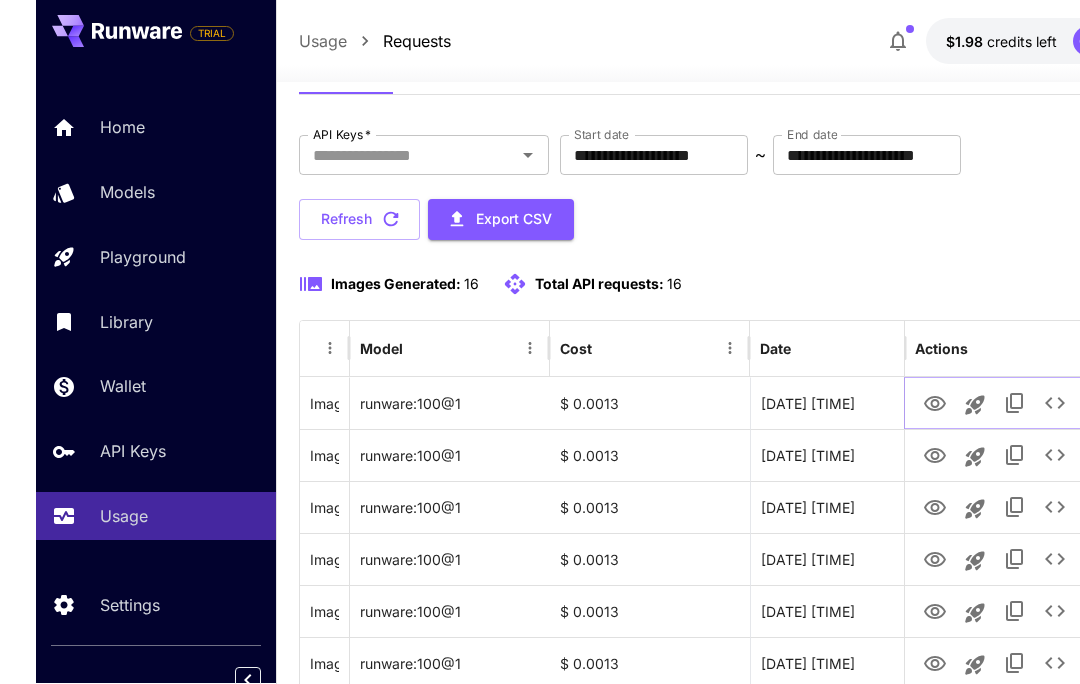 scroll, scrollTop: 65, scrollLeft: 0, axis: vertical 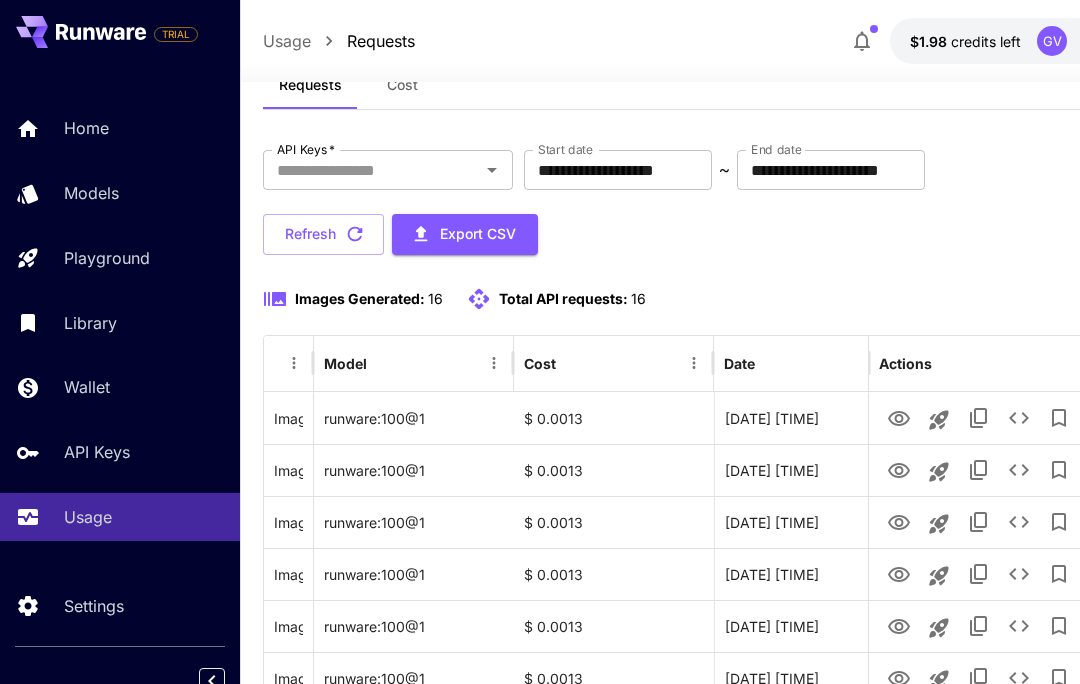 click on "Home" at bounding box center [86, 128] 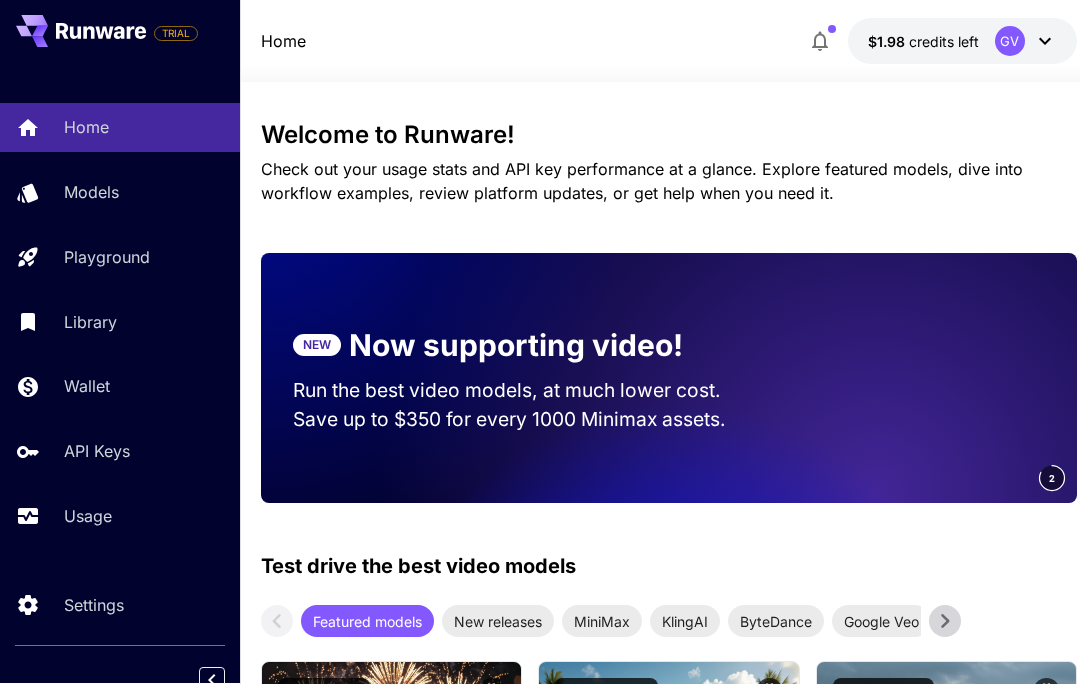 scroll, scrollTop: 0, scrollLeft: 0, axis: both 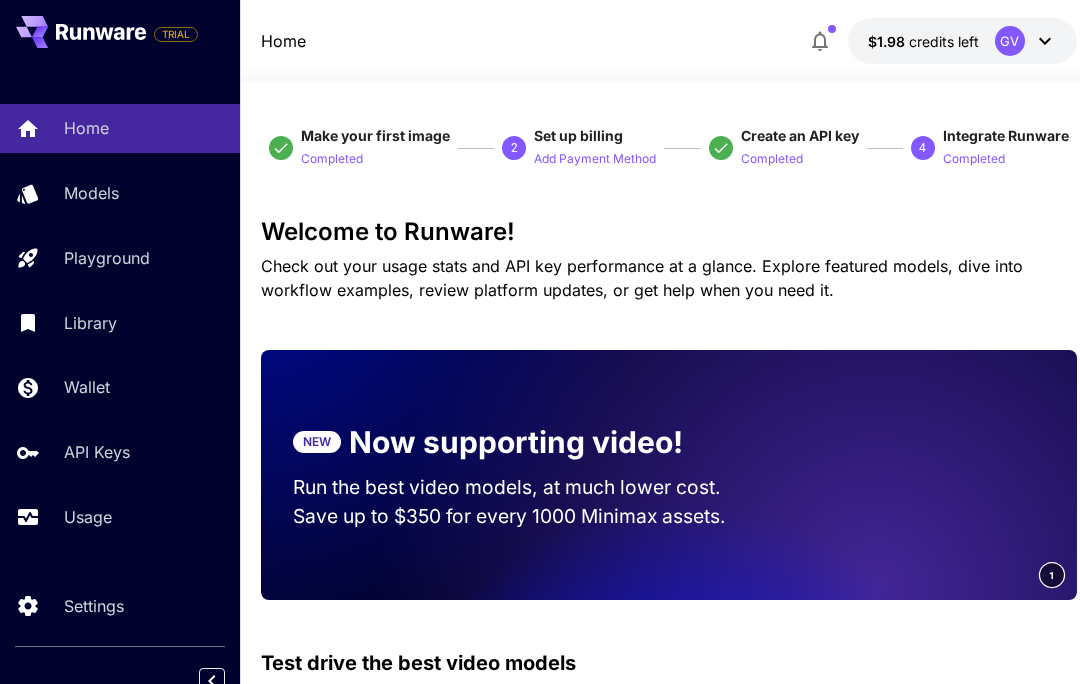 click on "Wallet" at bounding box center [87, 387] 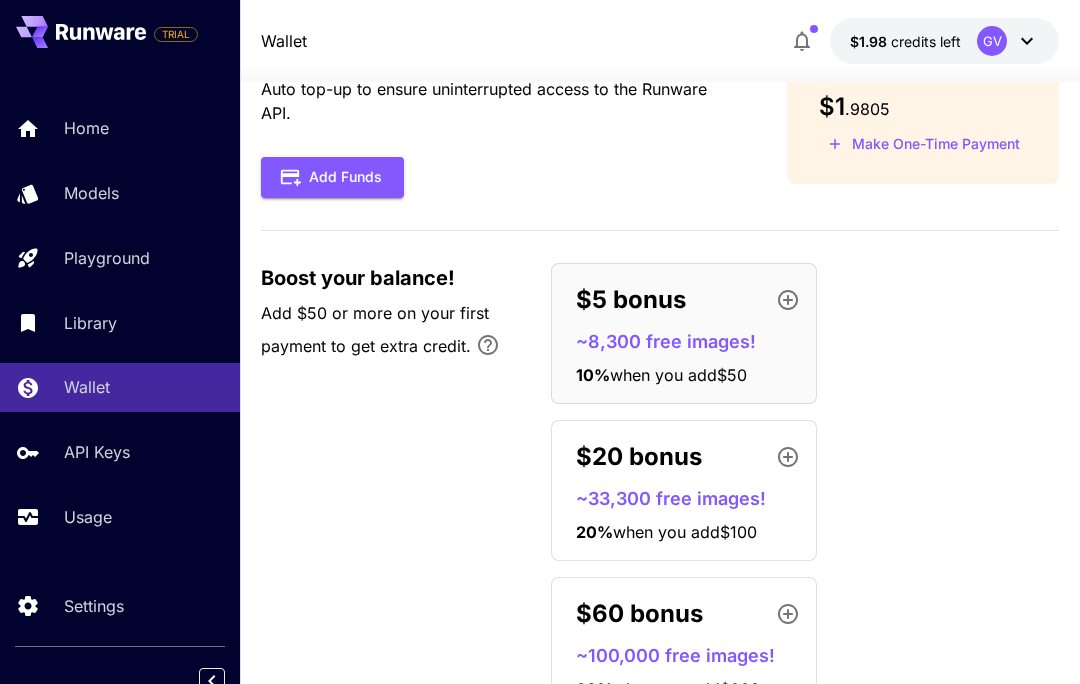 scroll, scrollTop: 0, scrollLeft: 0, axis: both 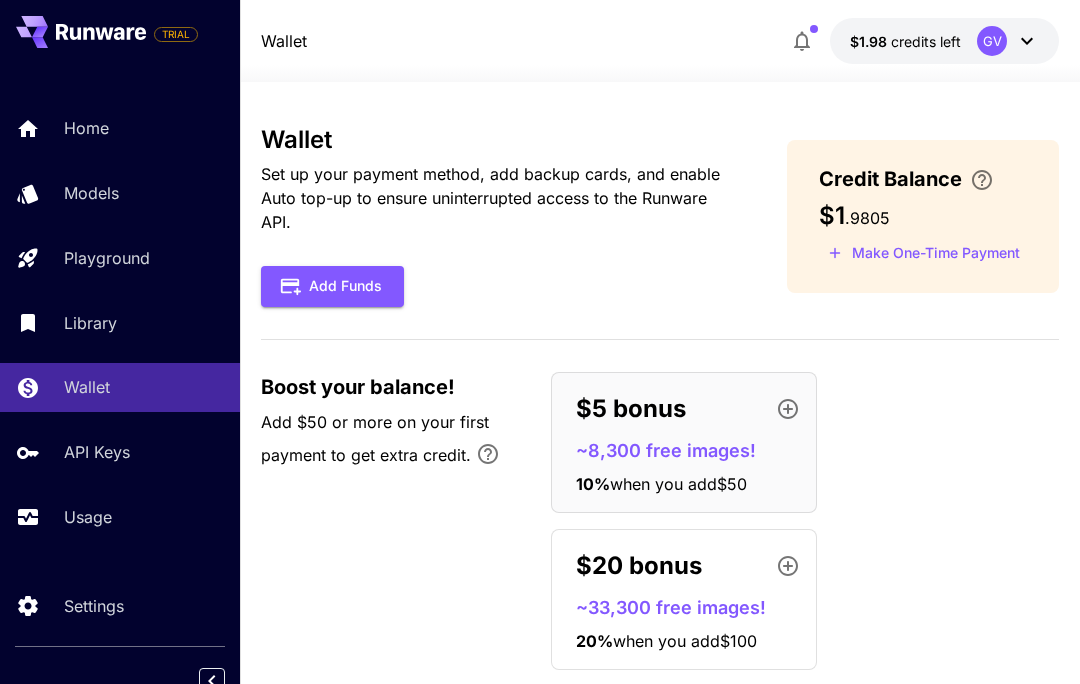 click on "Add Funds" at bounding box center [332, 286] 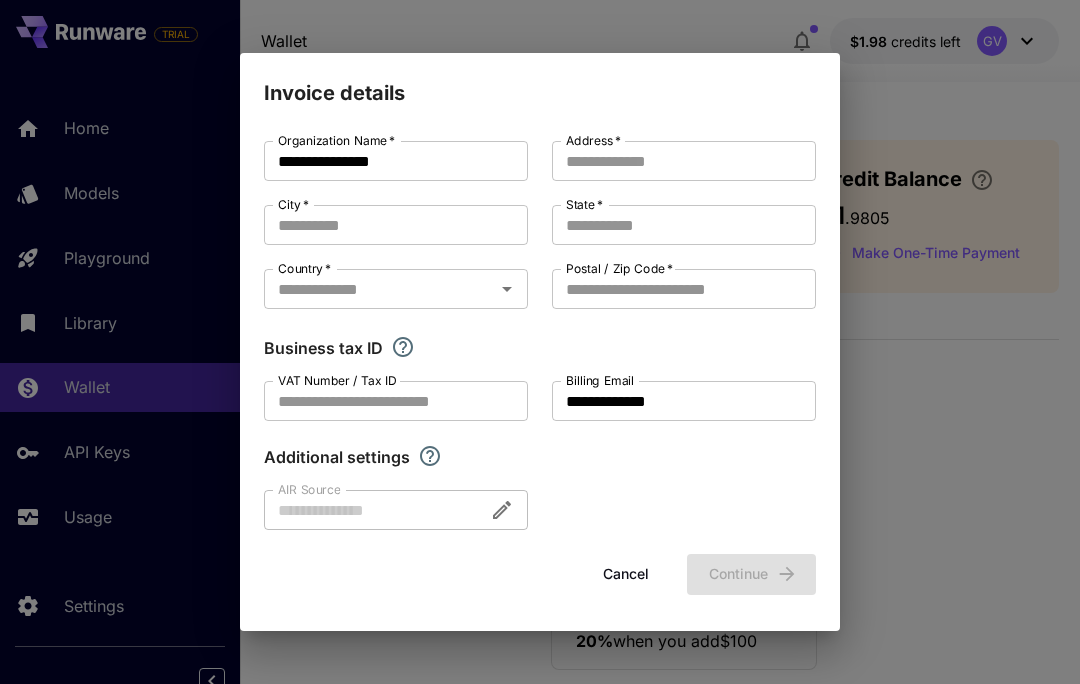 click on "**********" at bounding box center [540, 342] 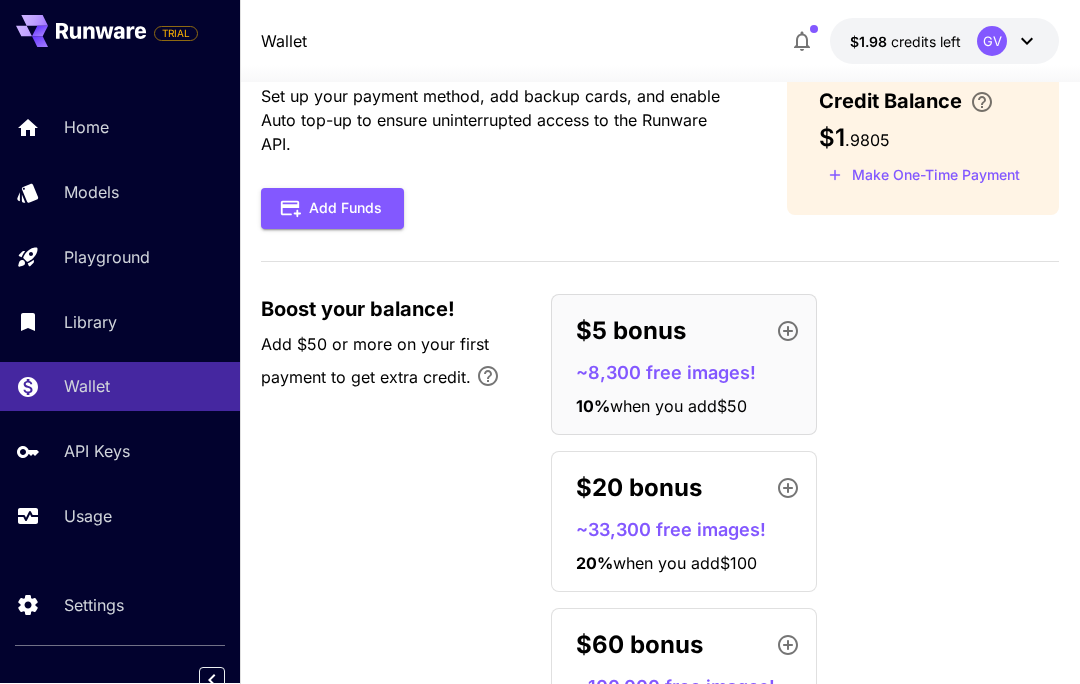 scroll, scrollTop: 78, scrollLeft: 0, axis: vertical 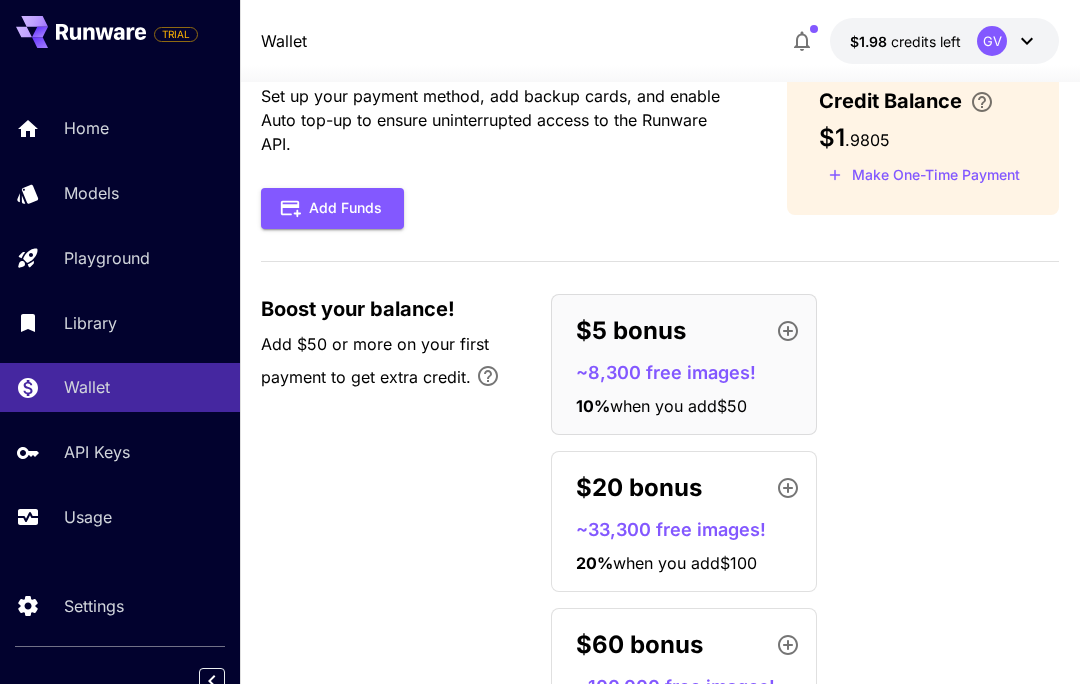click 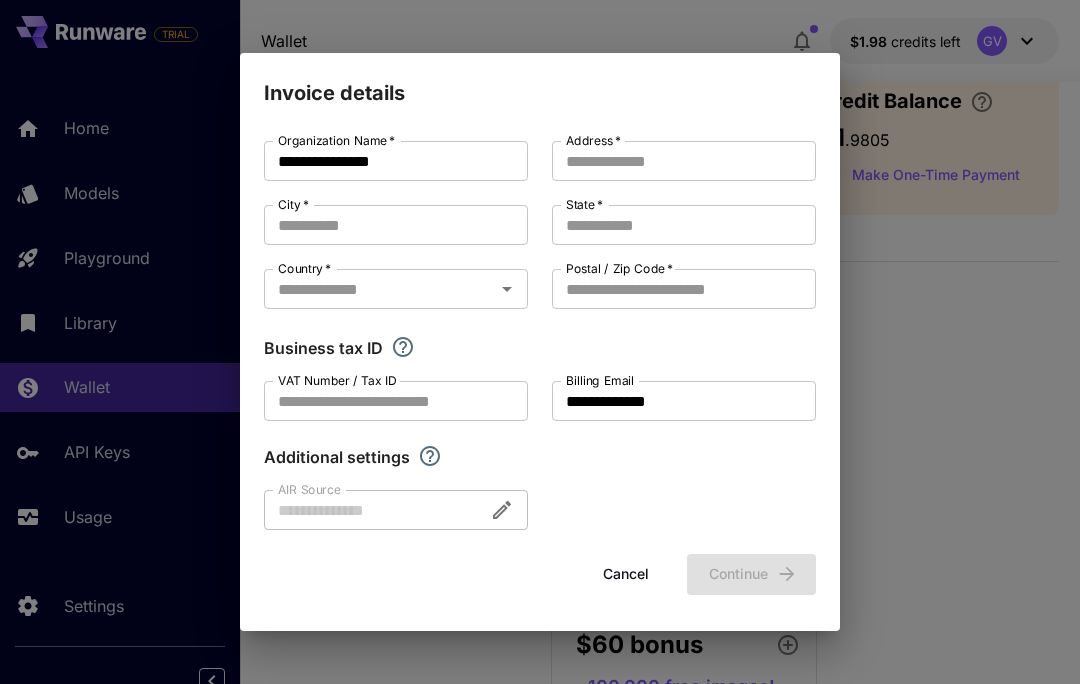 click on "**********" at bounding box center [540, 342] 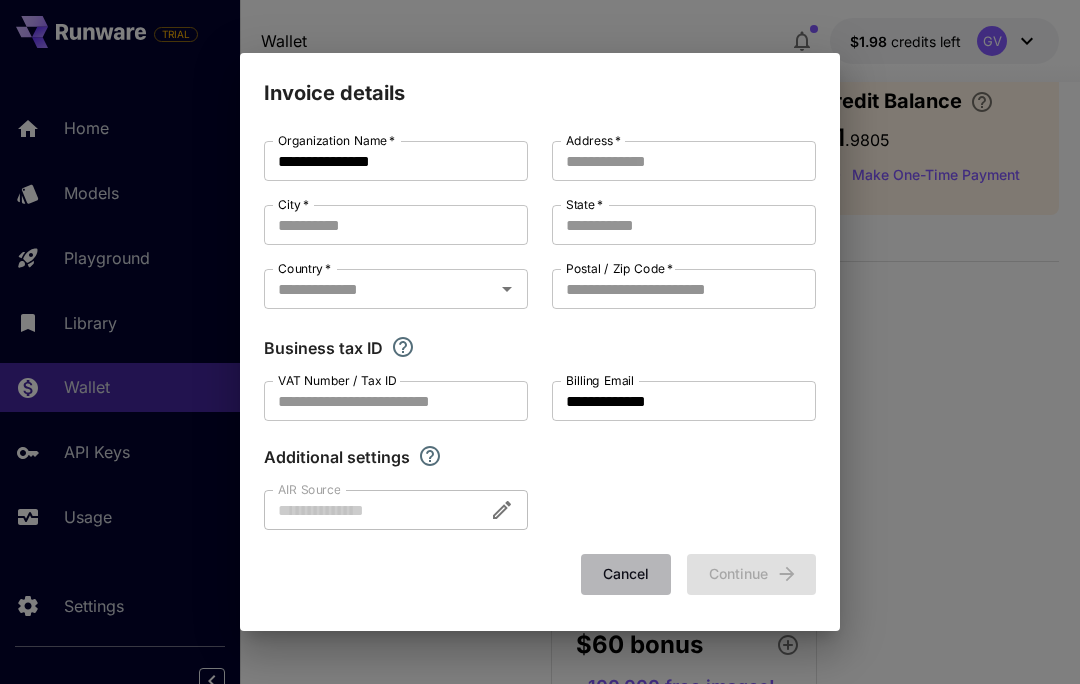 click on "Cancel" at bounding box center (626, 574) 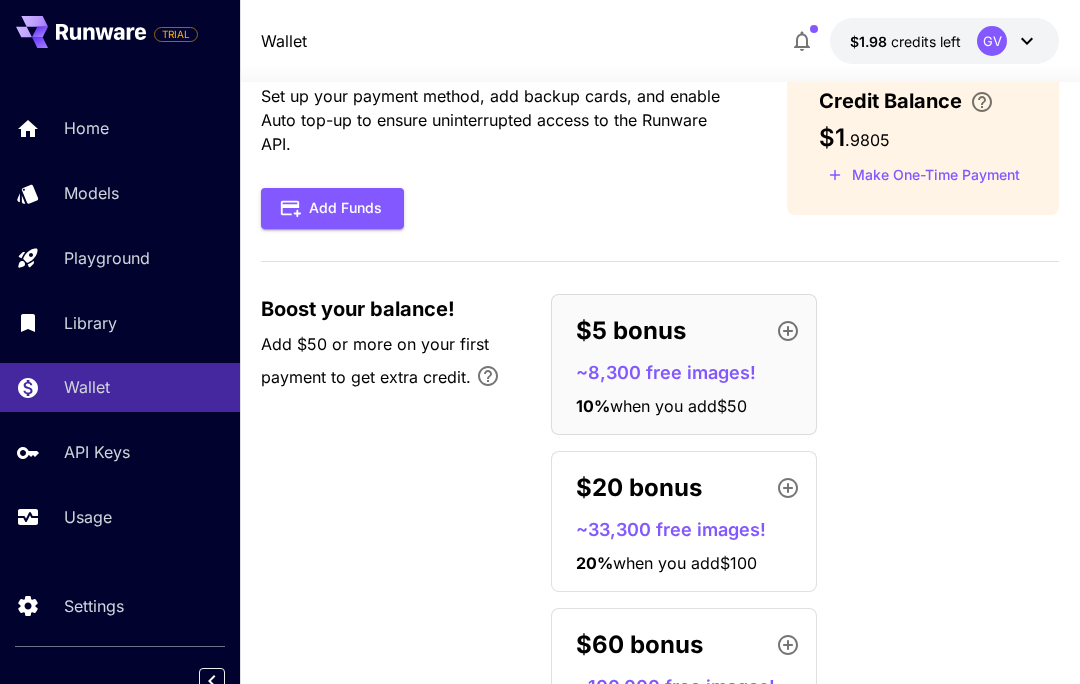 click 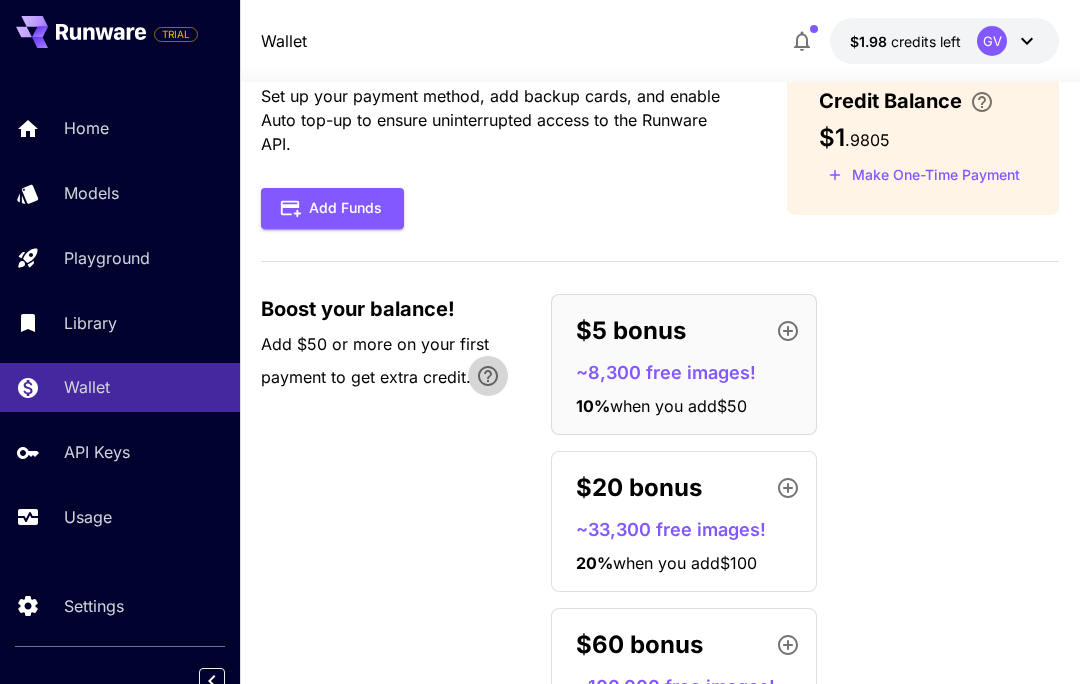 click 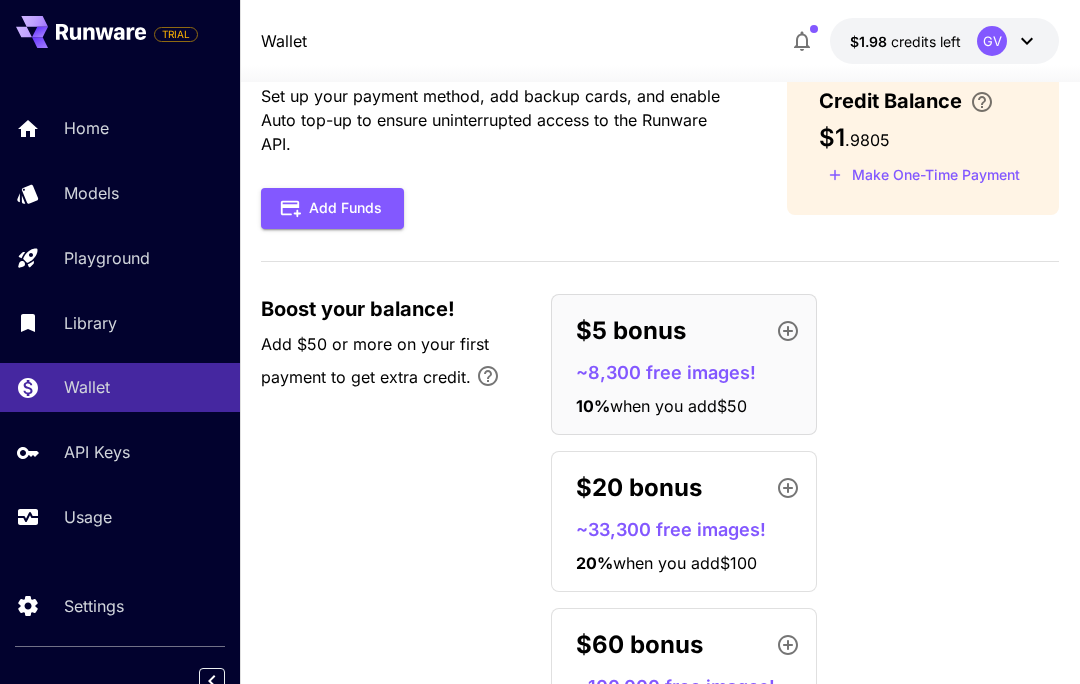click 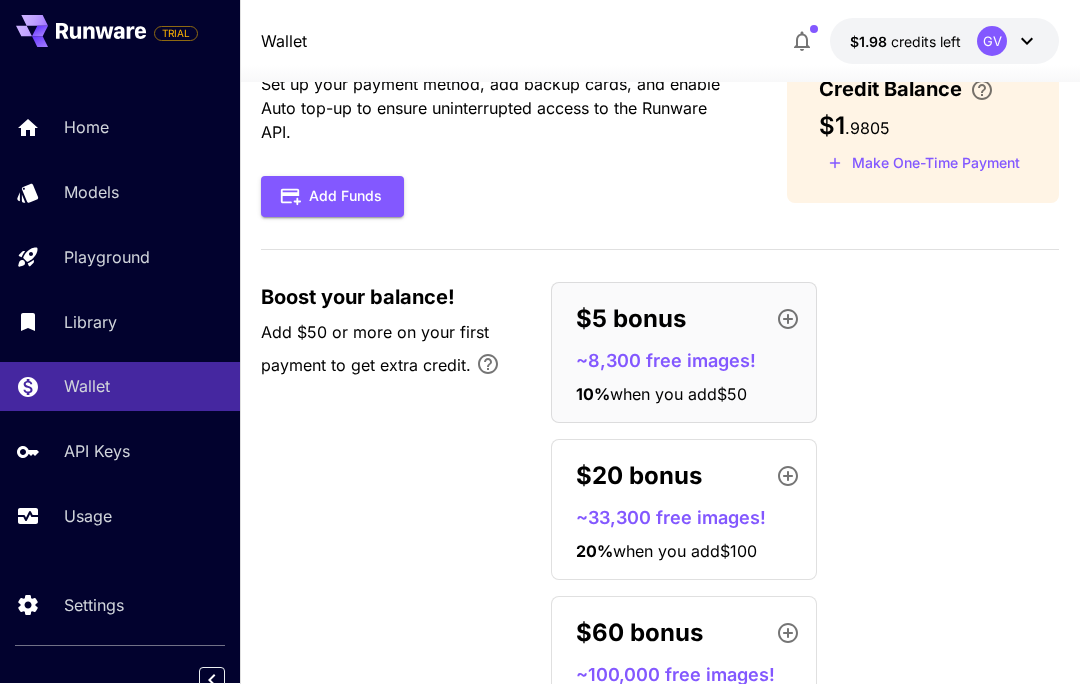 scroll, scrollTop: 0, scrollLeft: 0, axis: both 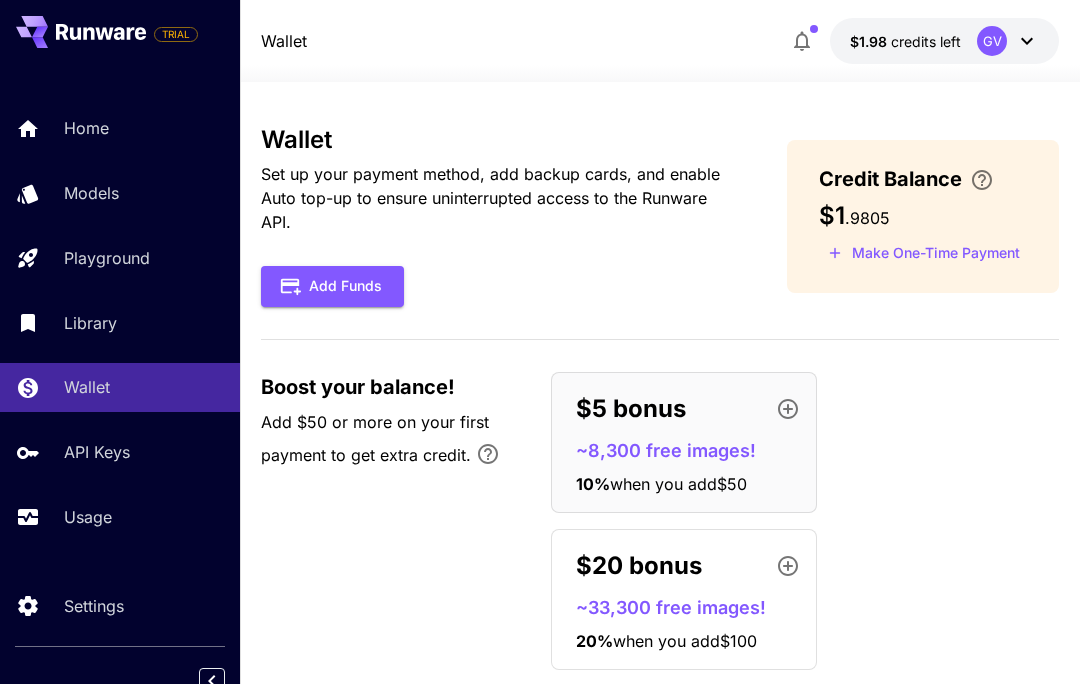 click on "Make One-Time Payment" at bounding box center [924, 253] 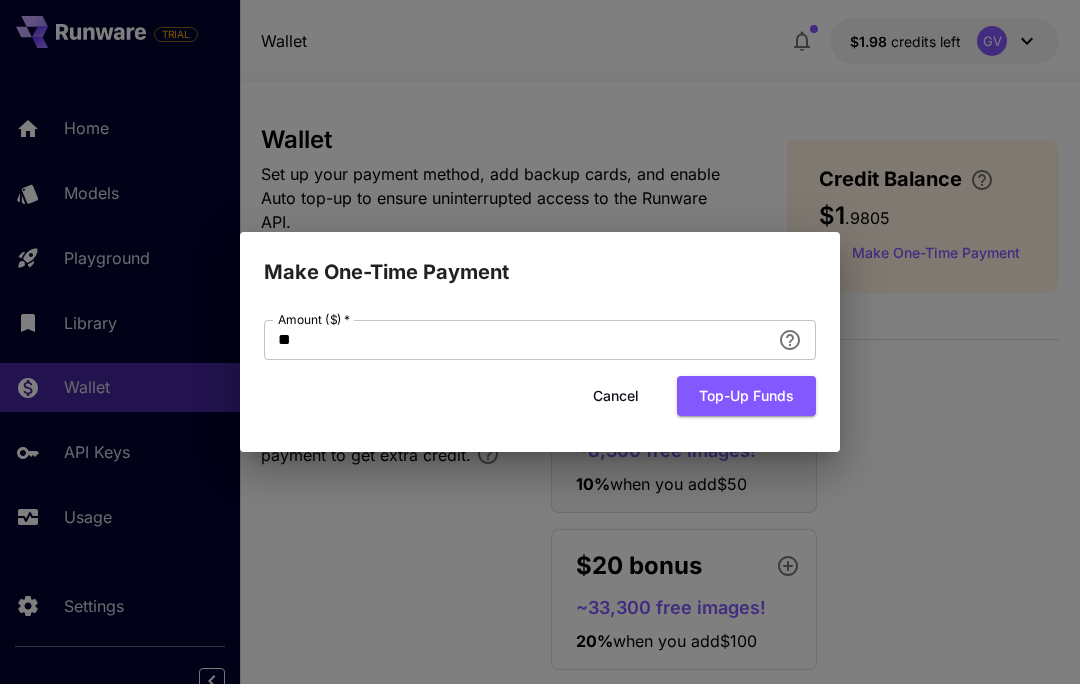 click on "Make One-Time Payment Amount ($)   * ** Amount ($)   * Cancel Top-up funds" at bounding box center (540, 342) 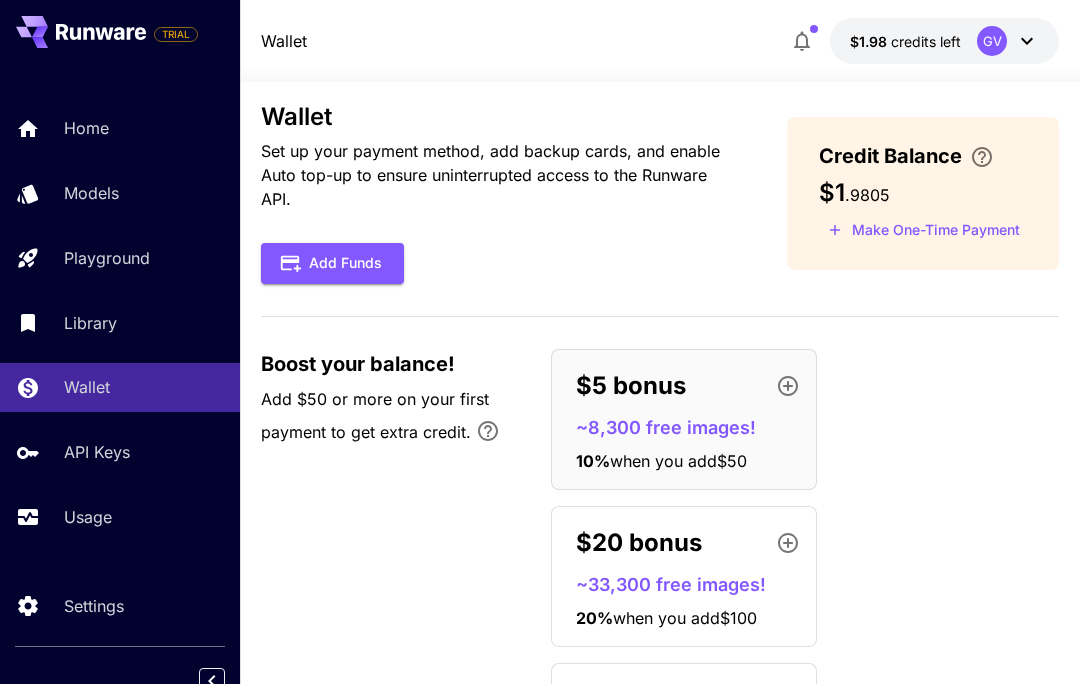 scroll, scrollTop: 0, scrollLeft: 0, axis: both 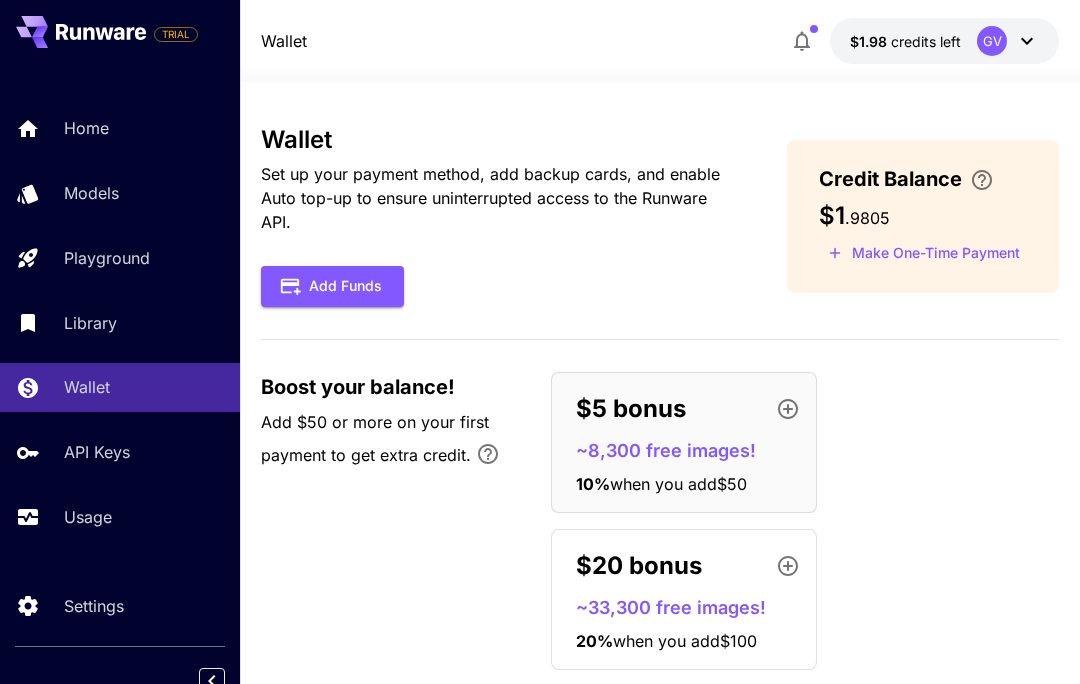click on "Library" at bounding box center [90, 323] 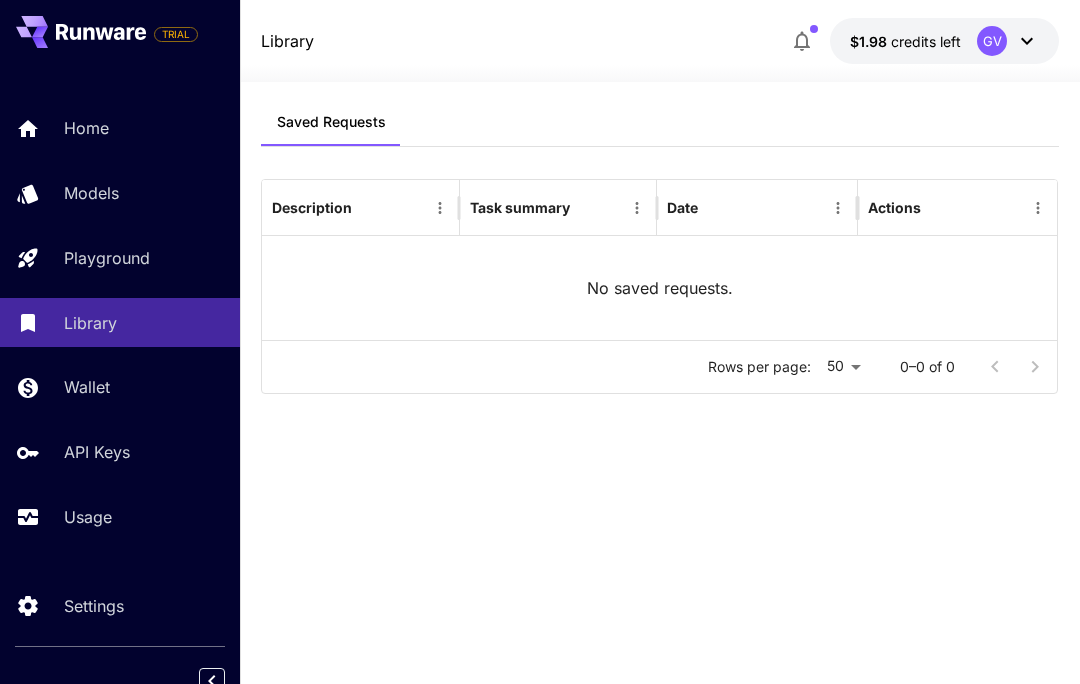 click on "Usage" at bounding box center (88, 517) 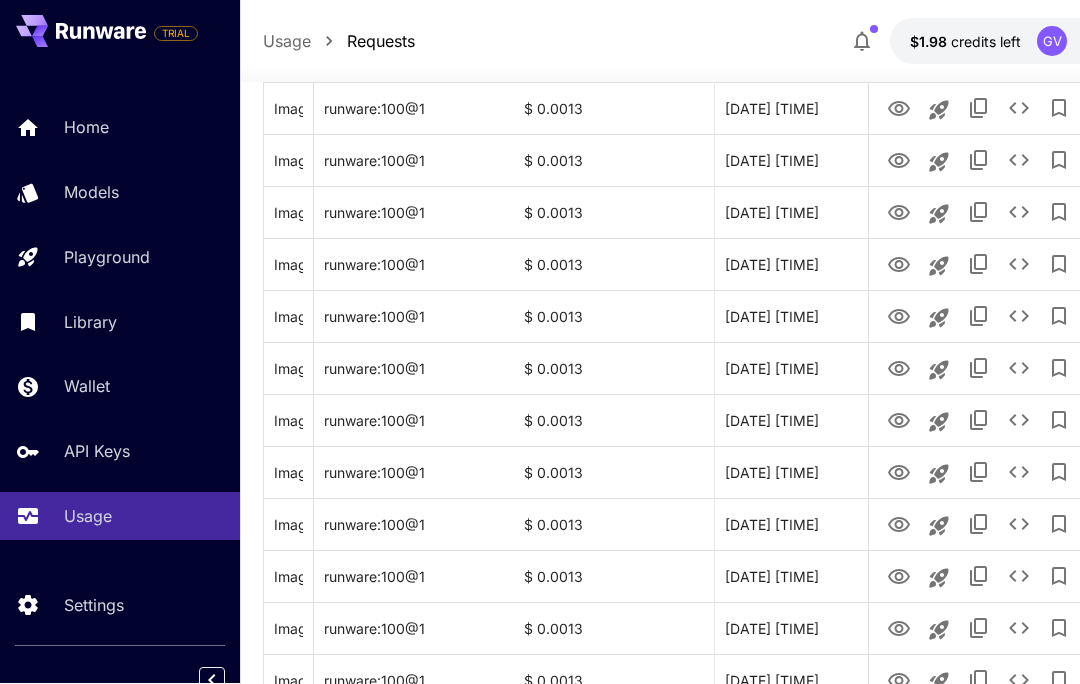 scroll, scrollTop: 427, scrollLeft: 0, axis: vertical 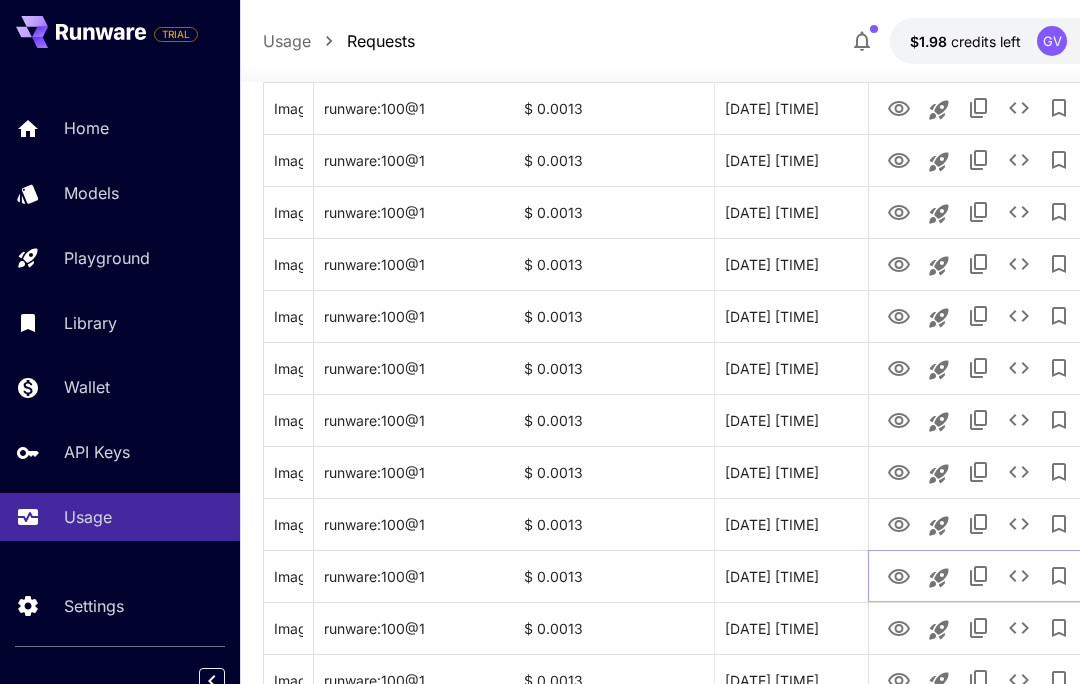 click 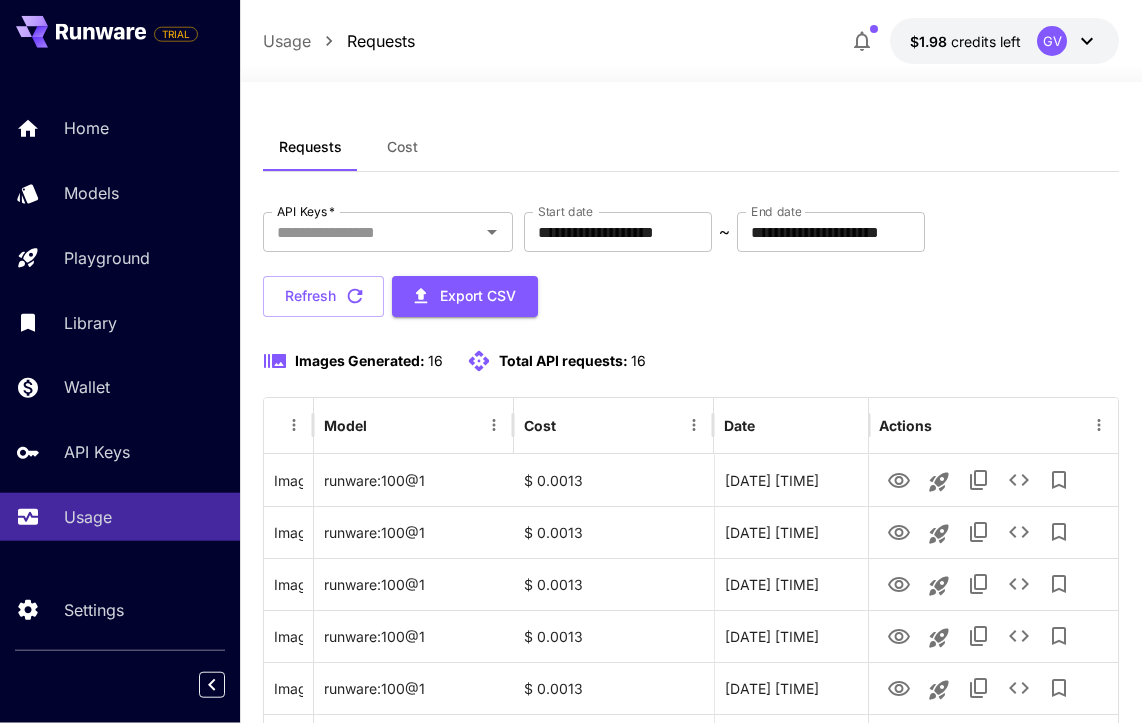 scroll, scrollTop: 0, scrollLeft: 0, axis: both 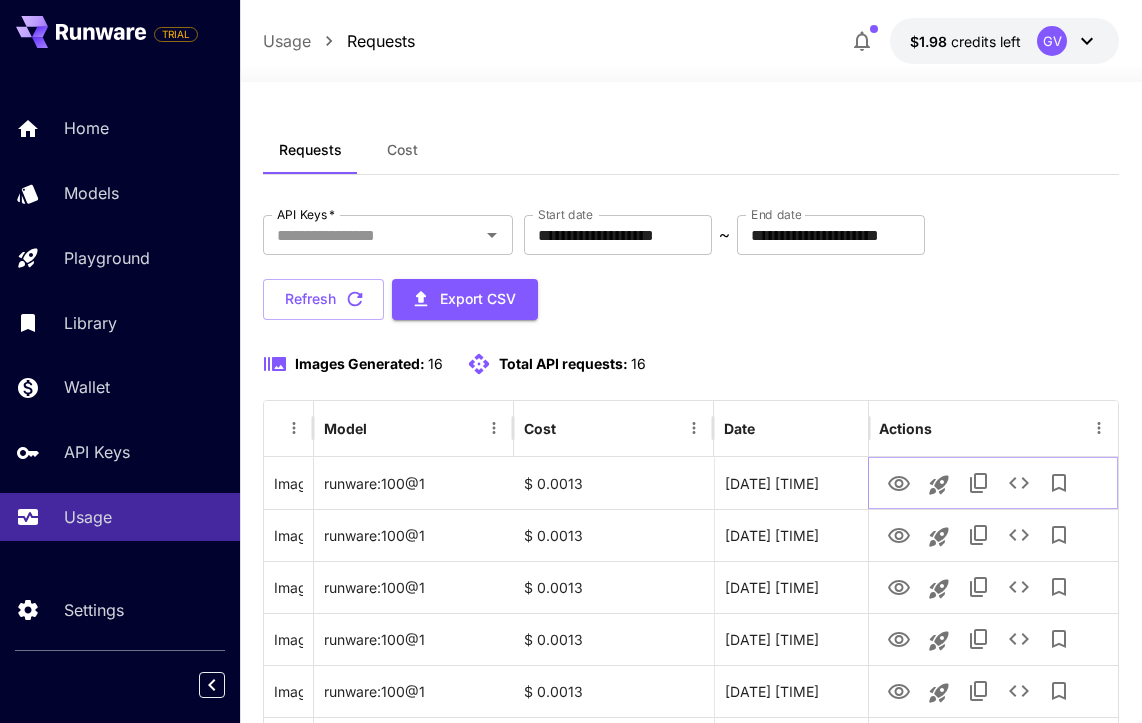 click 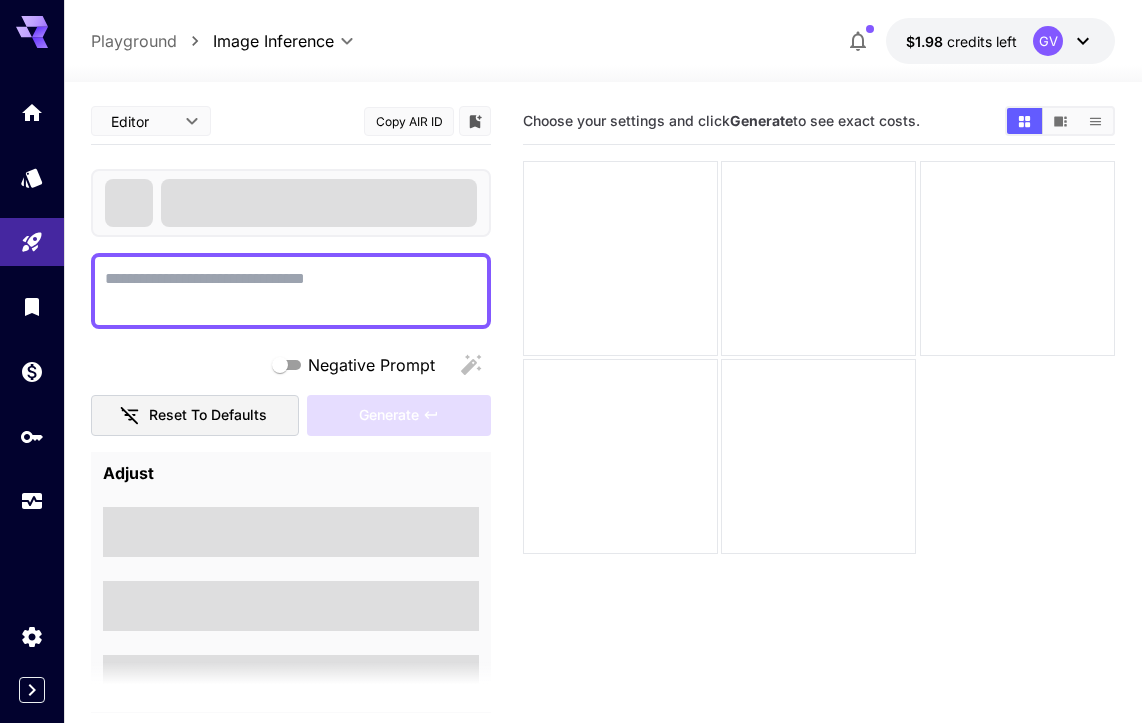type on "**********" 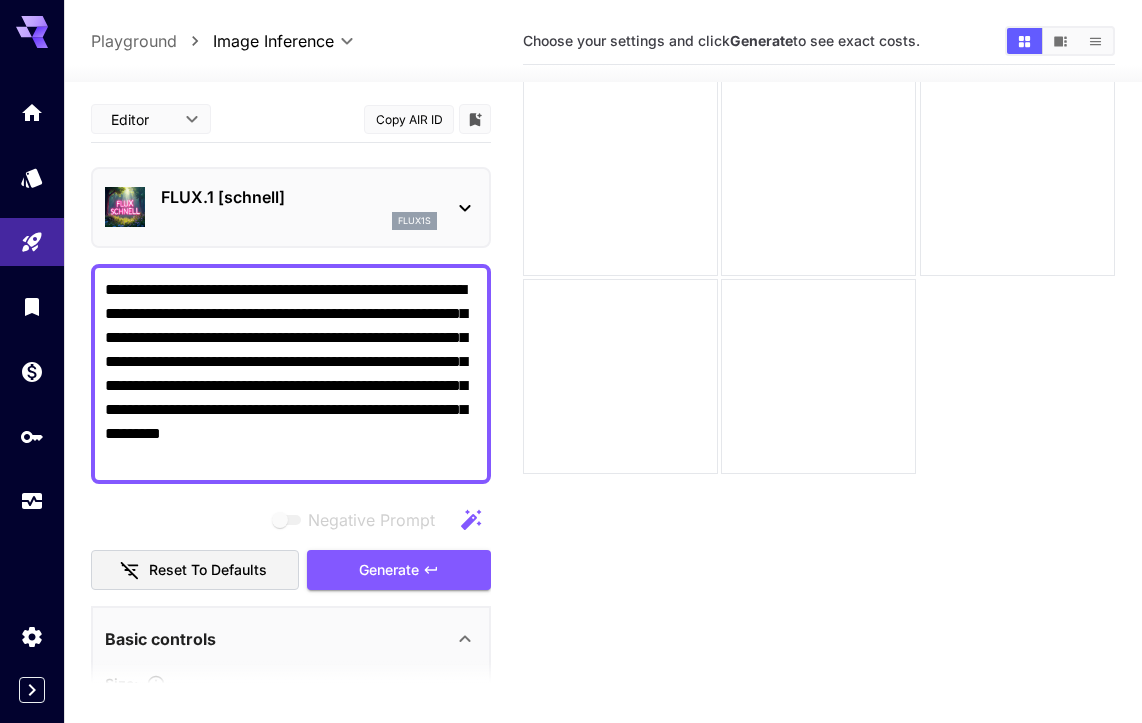scroll, scrollTop: 0, scrollLeft: 0, axis: both 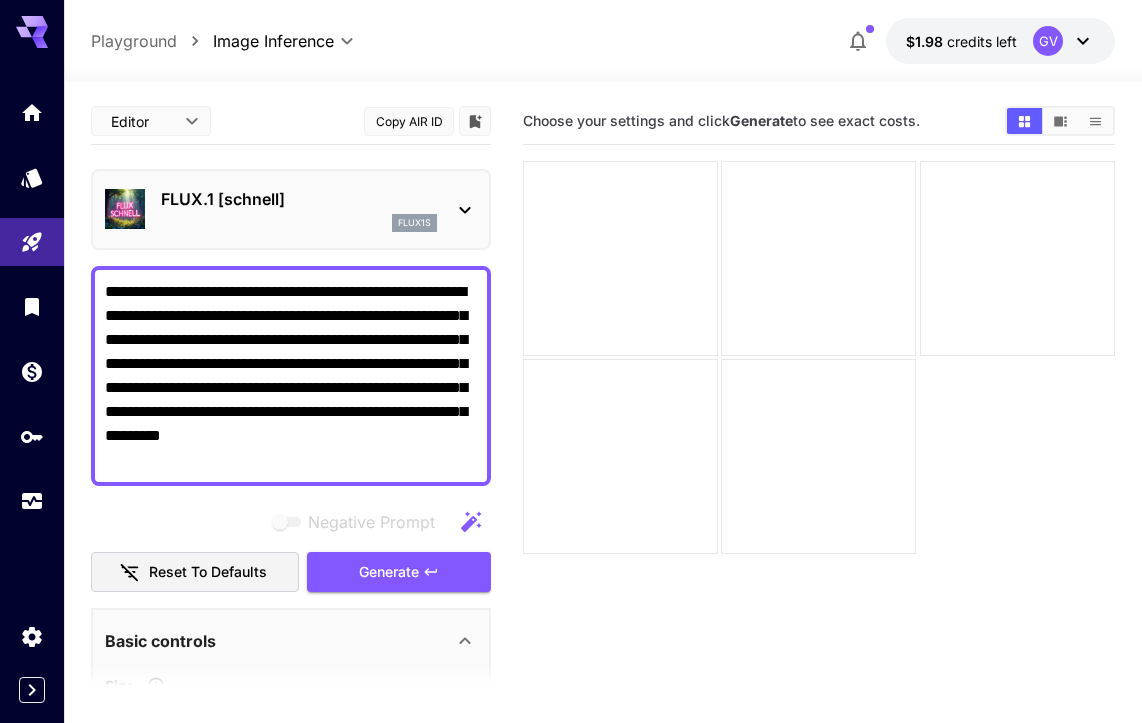 click on "Playground" at bounding box center [134, 41] 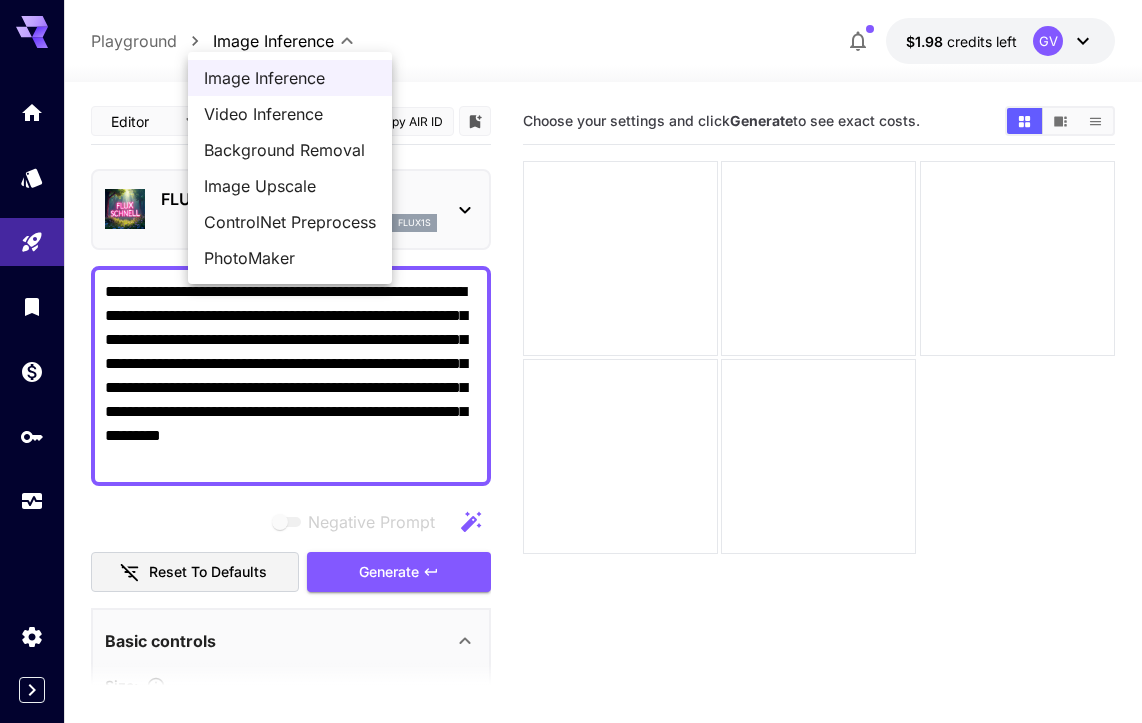 click at bounding box center [571, 361] 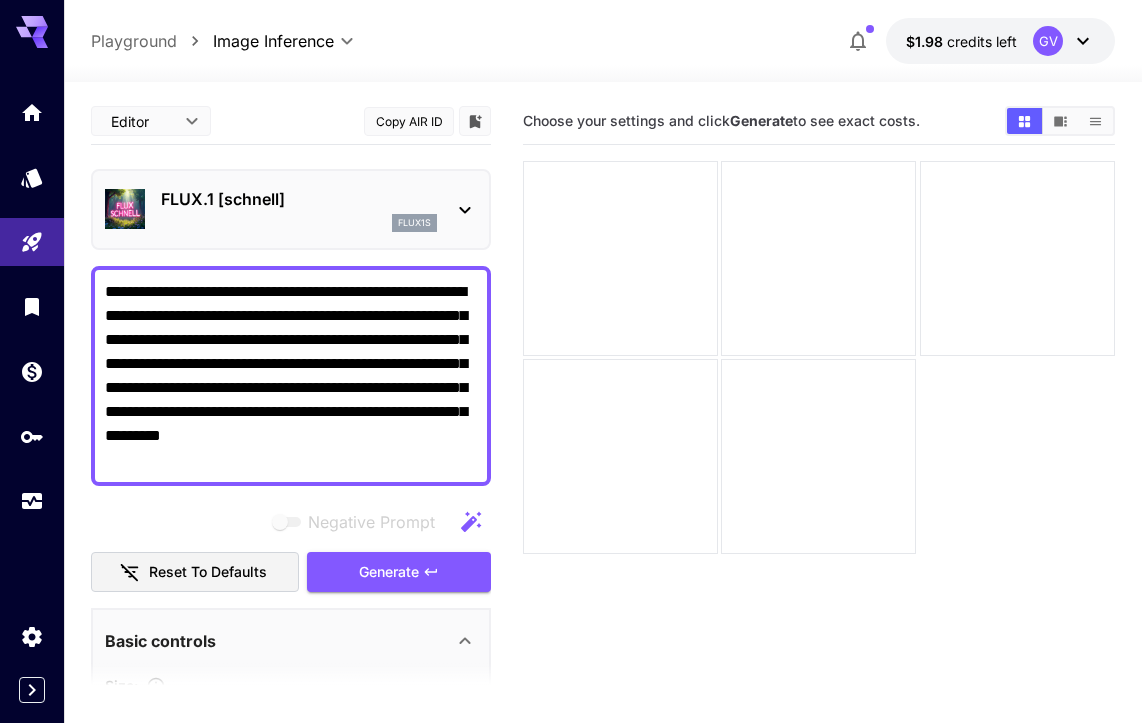 click 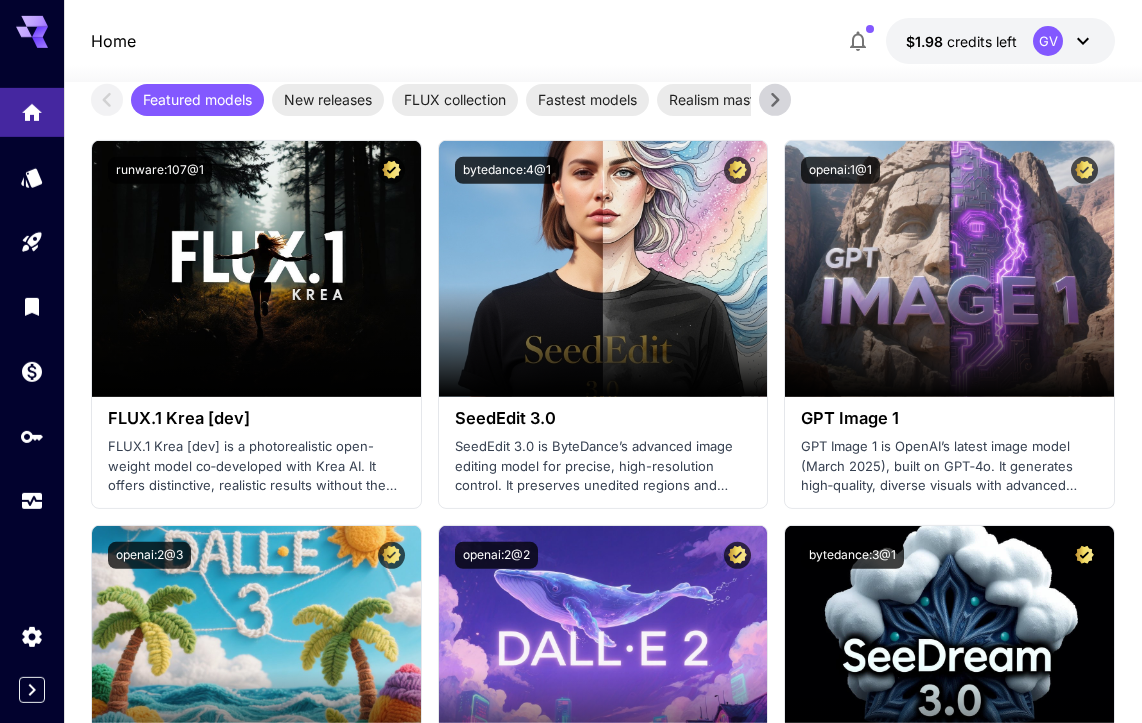 scroll, scrollTop: 3458, scrollLeft: 0, axis: vertical 